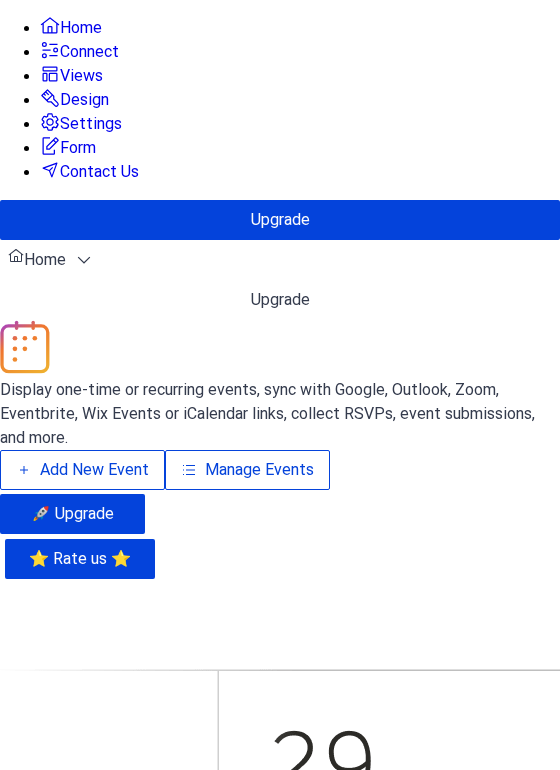scroll, scrollTop: 0, scrollLeft: 0, axis: both 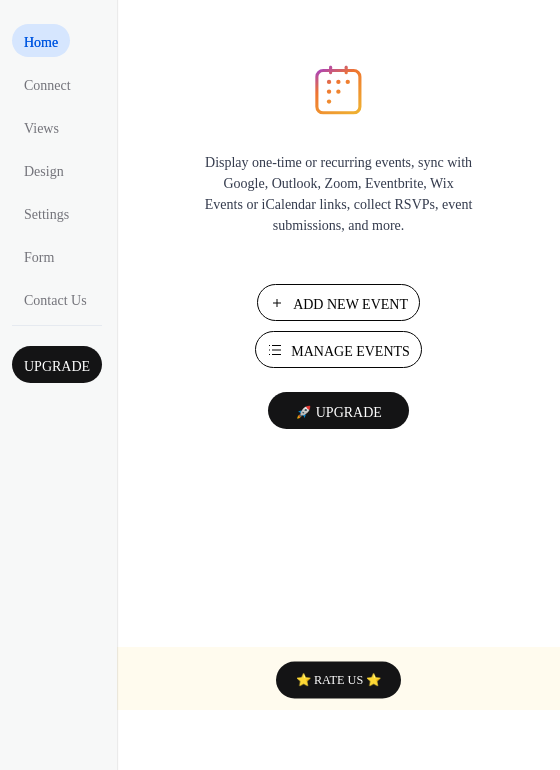 click on "Add New Event" at bounding box center (350, 304) 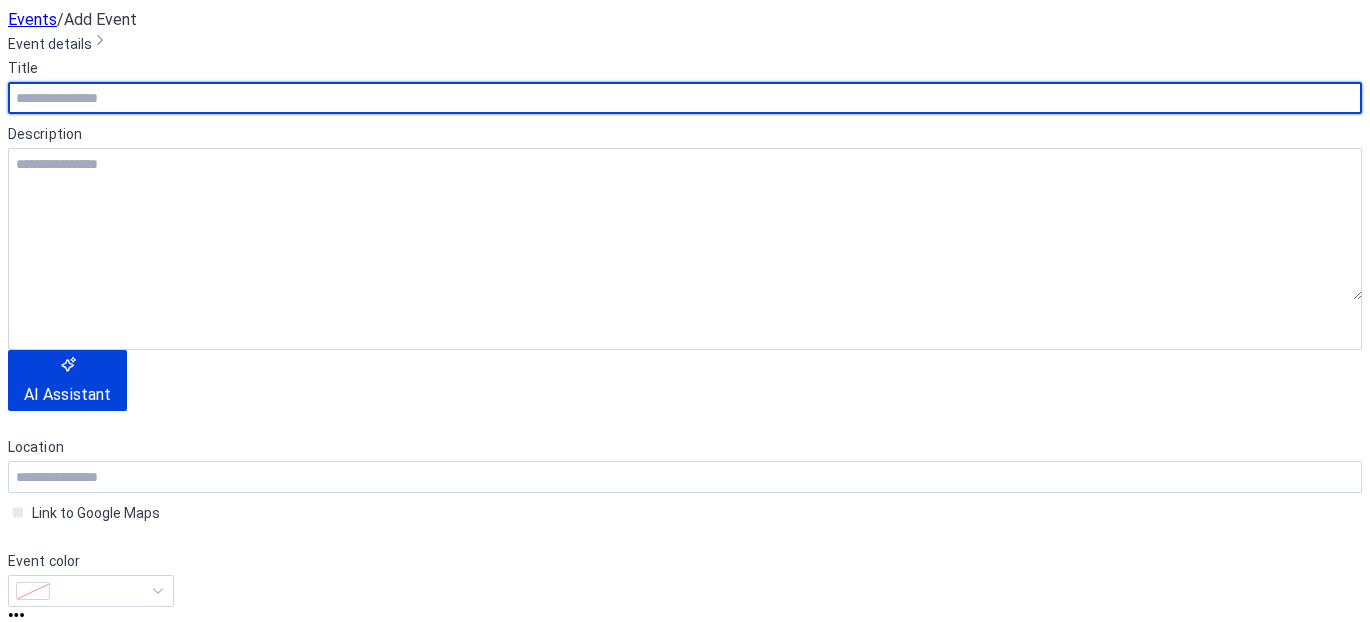 scroll, scrollTop: 0, scrollLeft: 0, axis: both 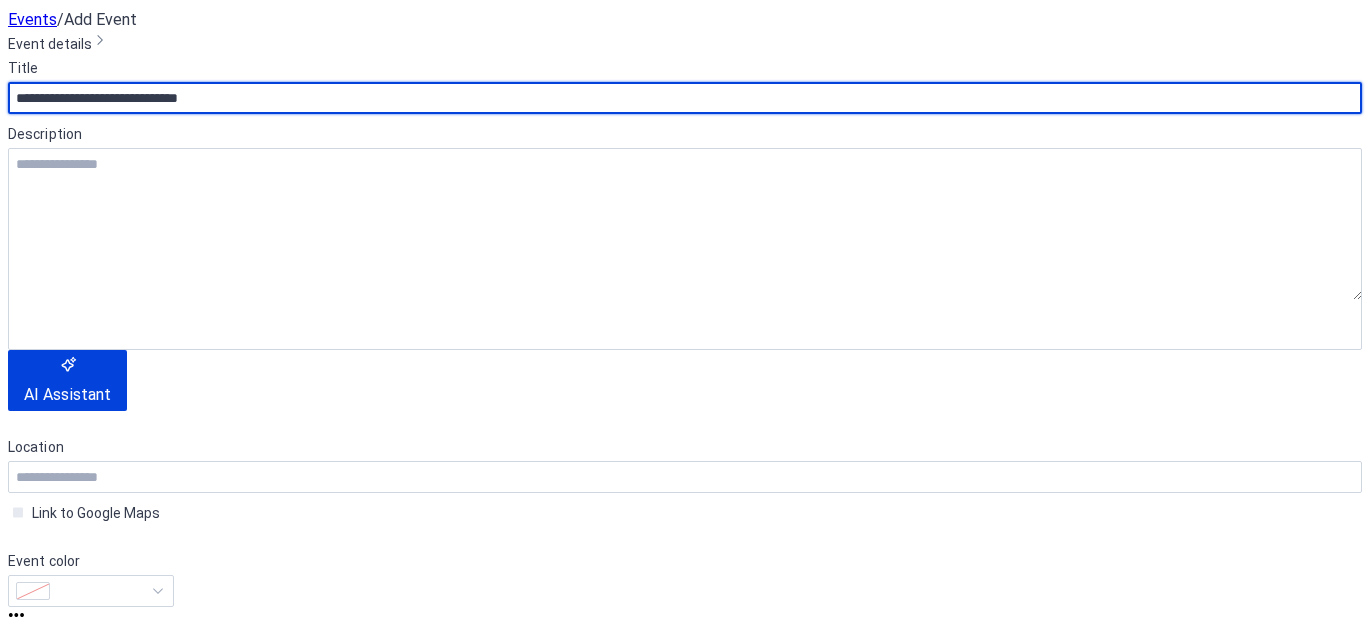 type on "**********" 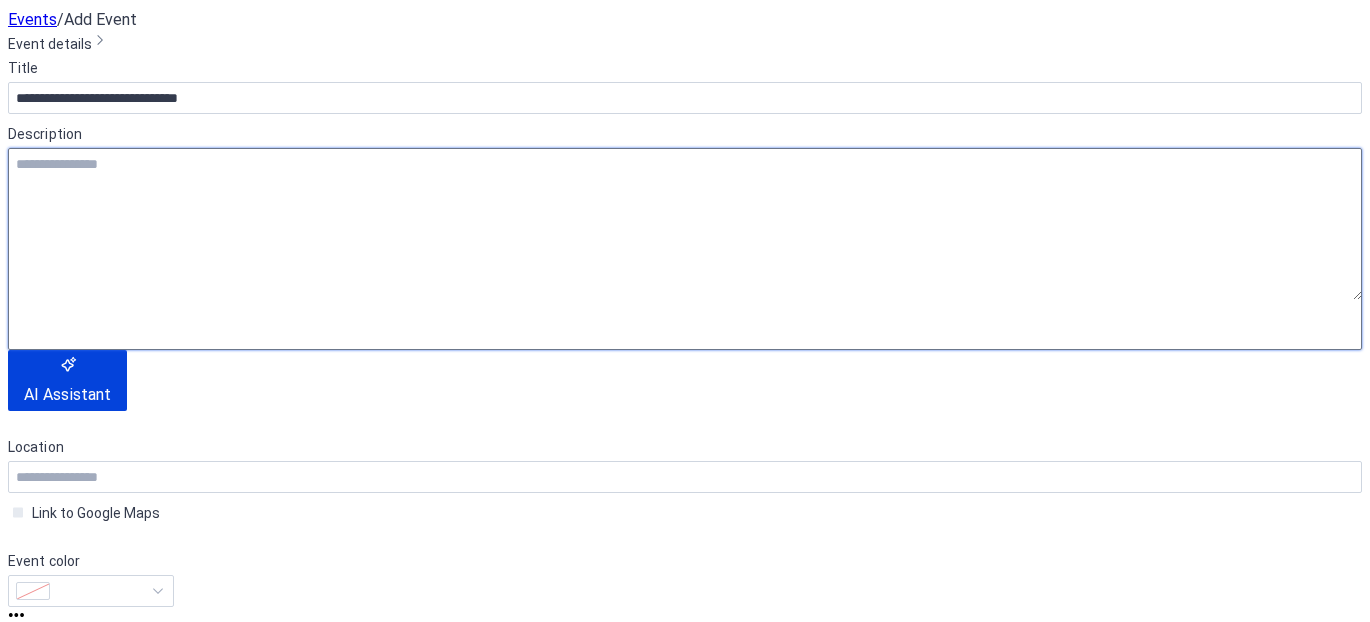 click at bounding box center [685, 224] 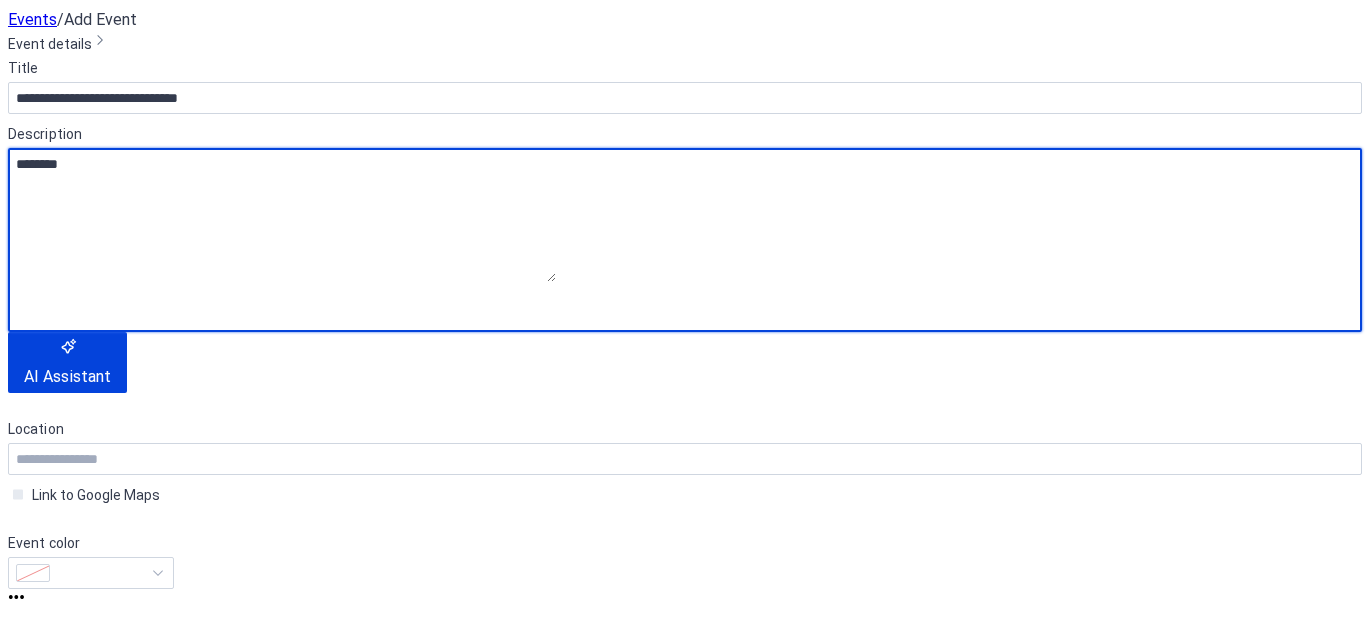 type on "******" 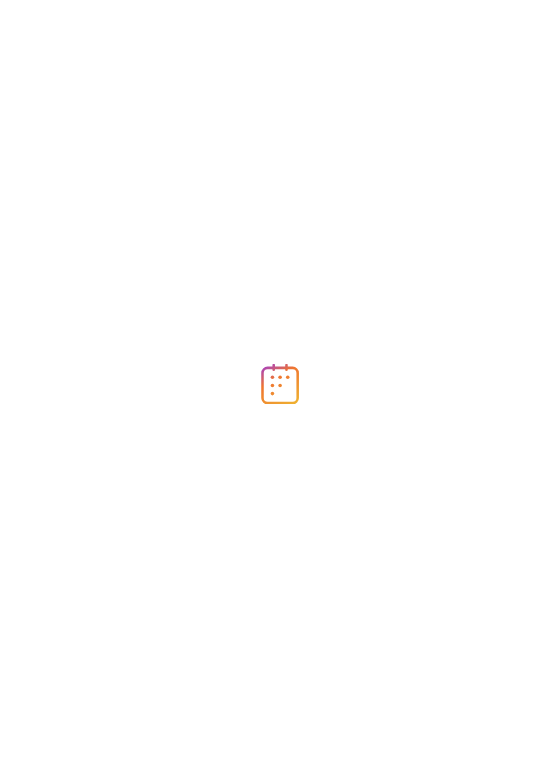 scroll, scrollTop: 0, scrollLeft: 0, axis: both 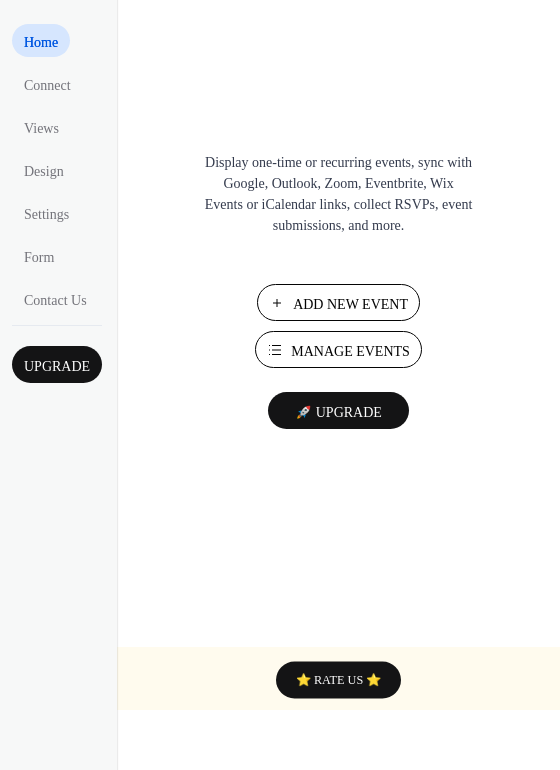 click on "Add New Event" at bounding box center [350, 304] 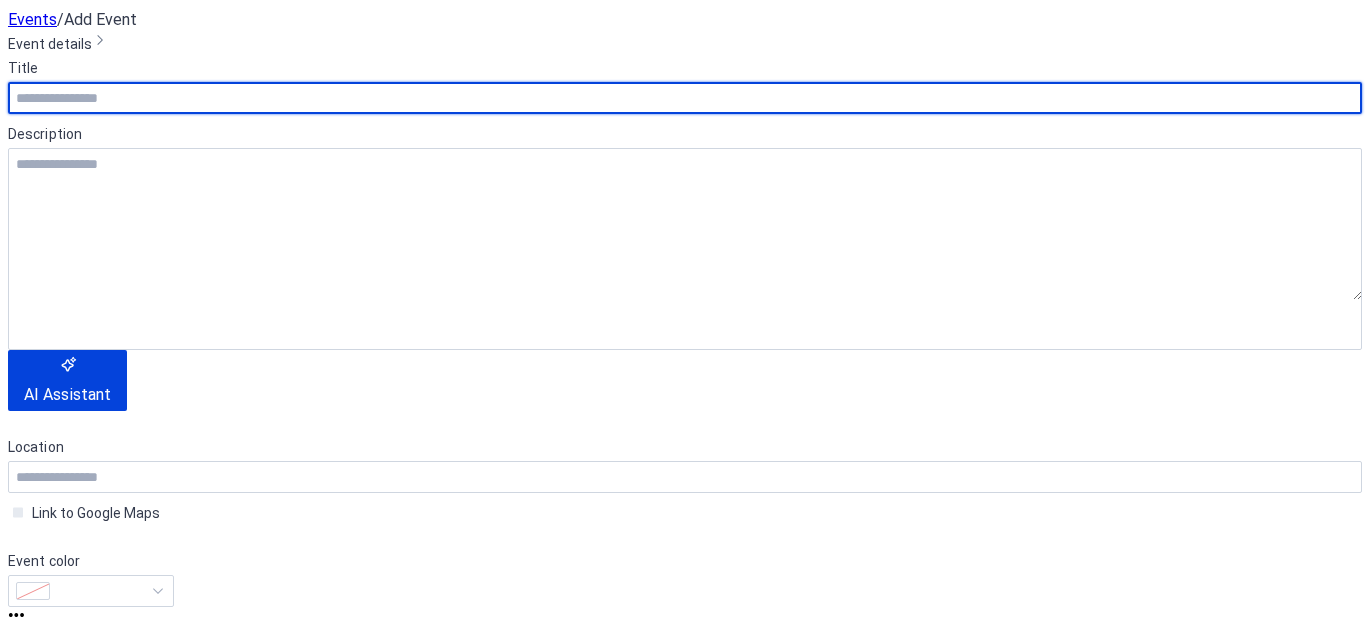 scroll, scrollTop: 0, scrollLeft: 0, axis: both 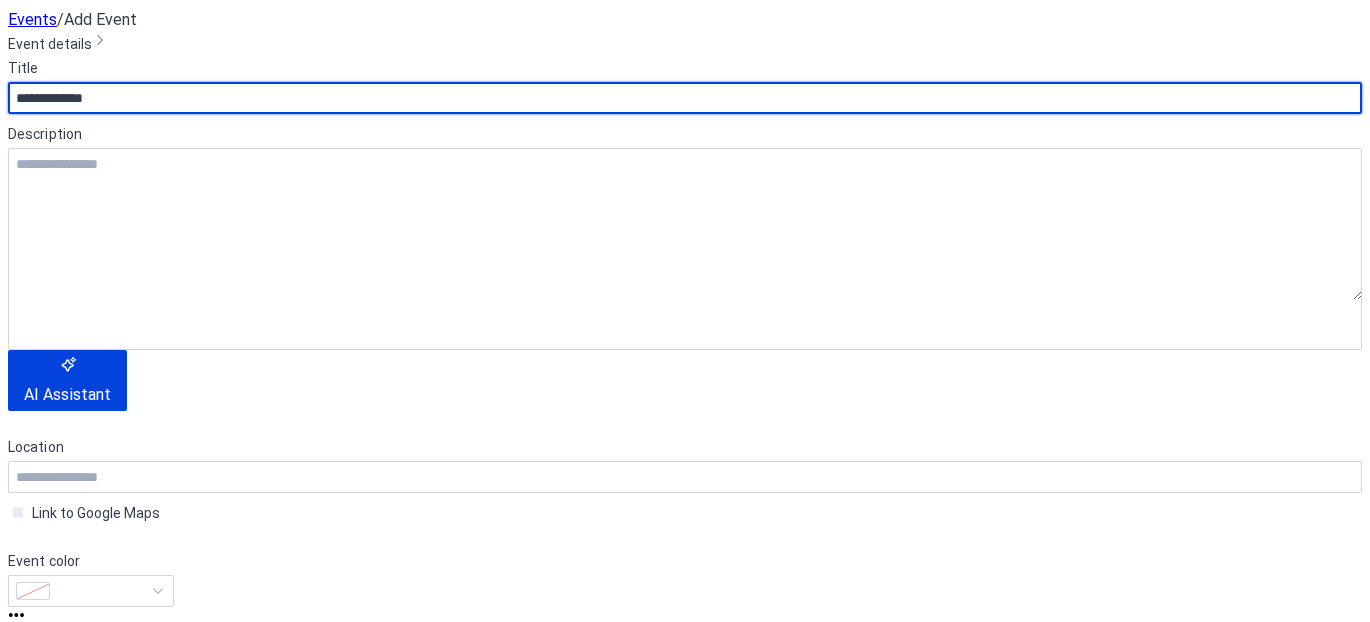drag, startPoint x: 118, startPoint y: 177, endPoint x: 185, endPoint y: 173, distance: 67.11929 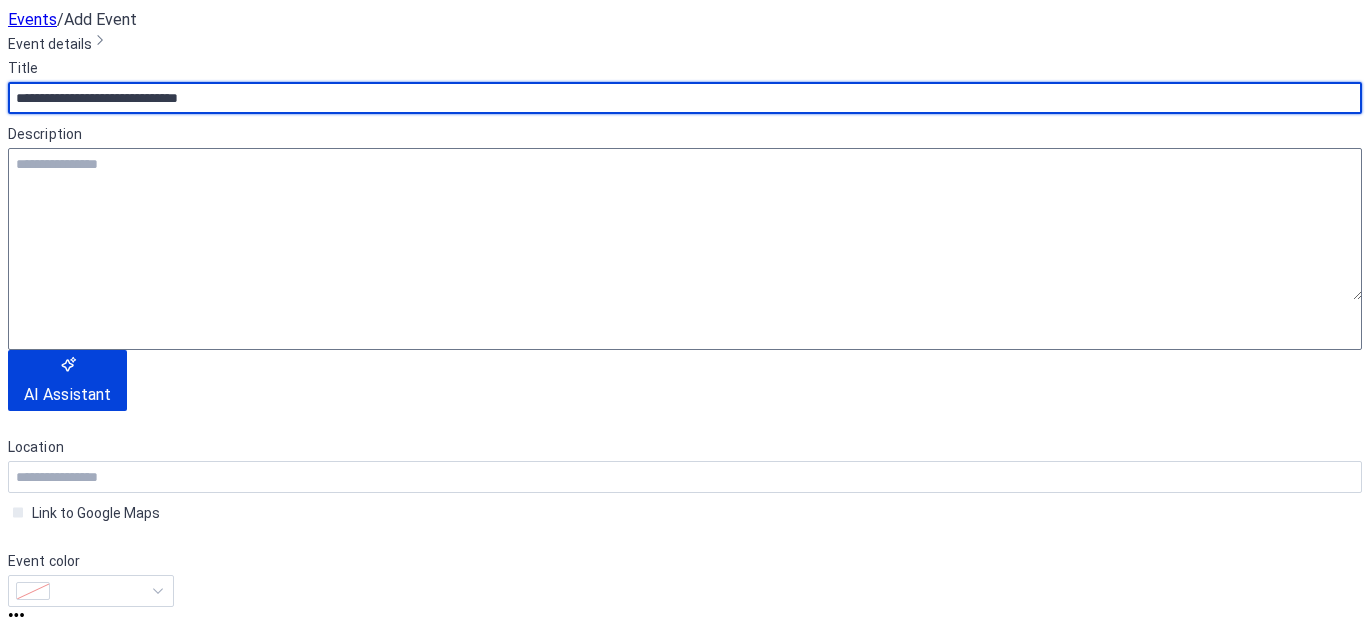 type on "**********" 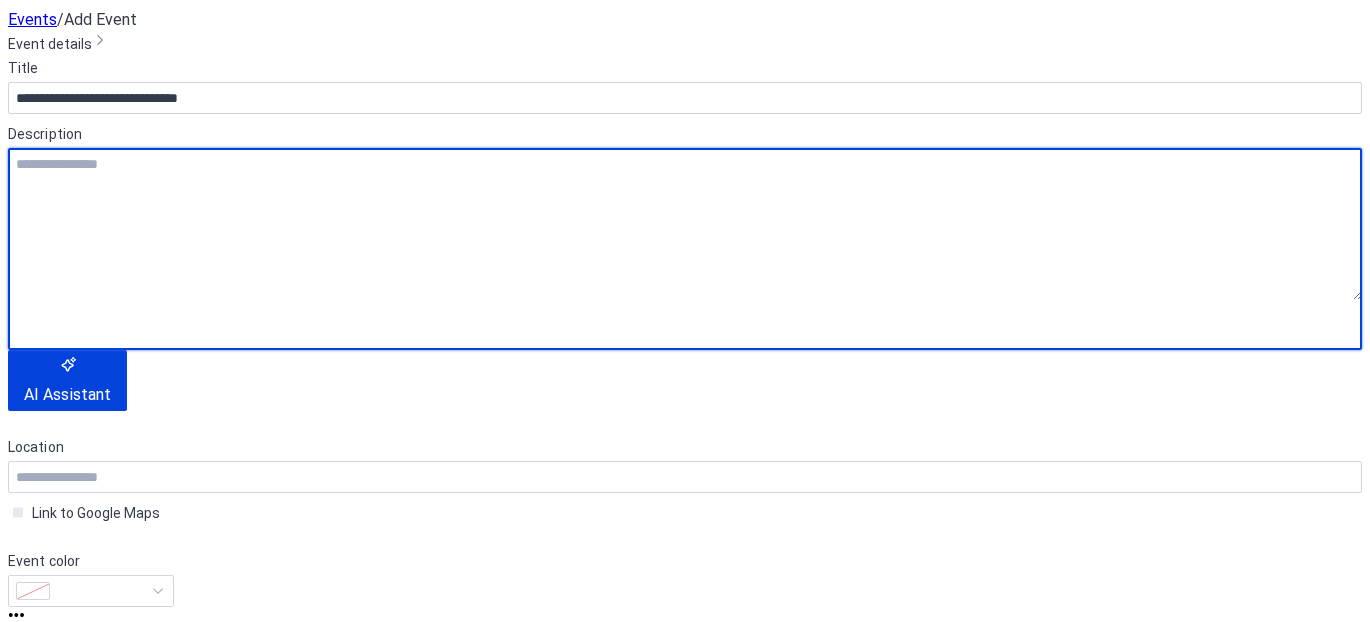 click at bounding box center (685, 224) 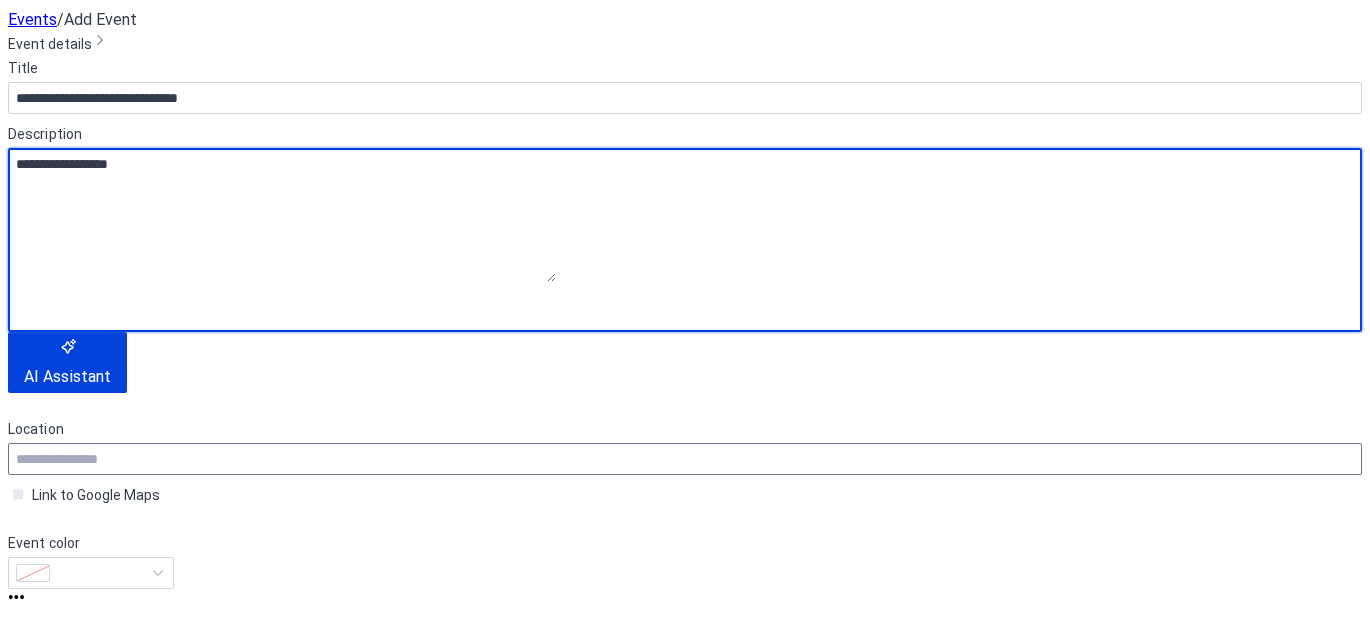 type on "**********" 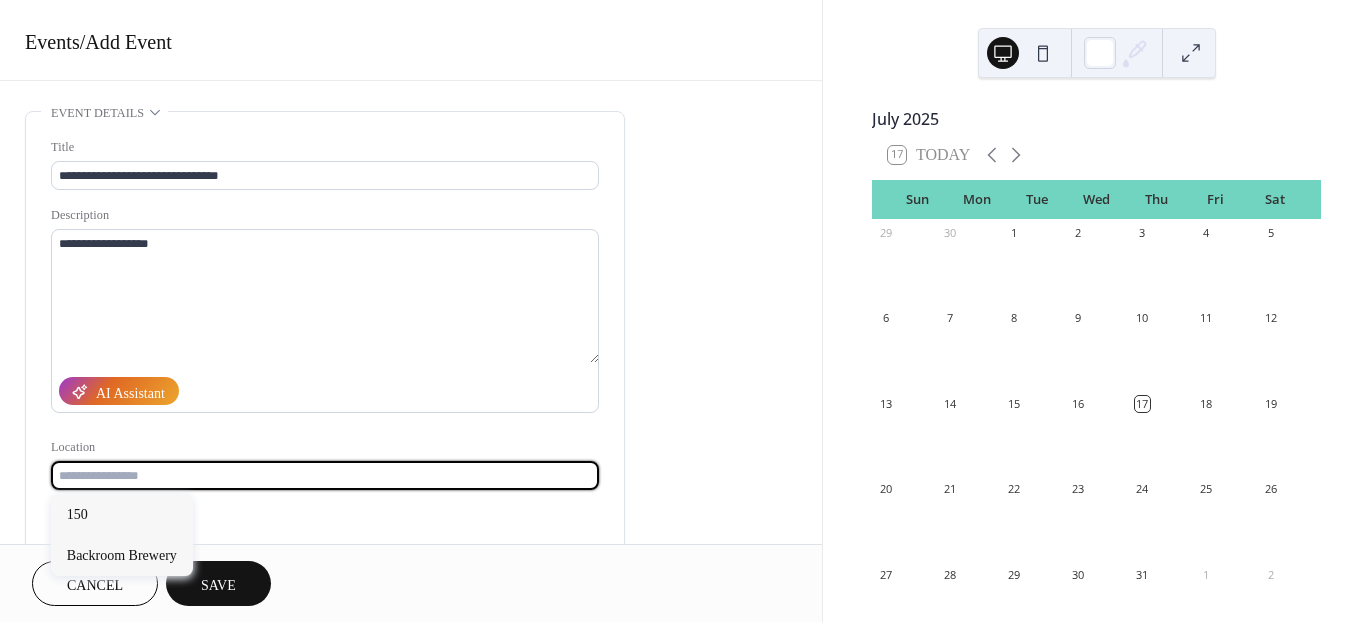 click at bounding box center [325, 475] 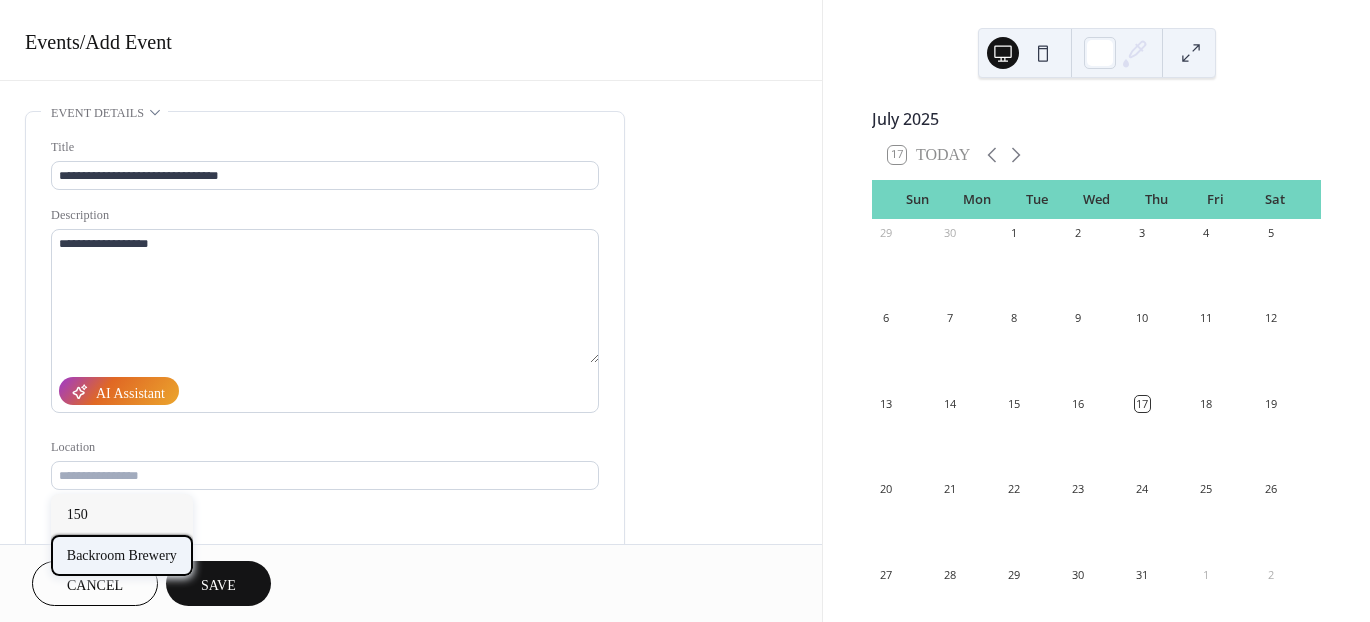 click on "Backroom Brewery" at bounding box center [122, 554] 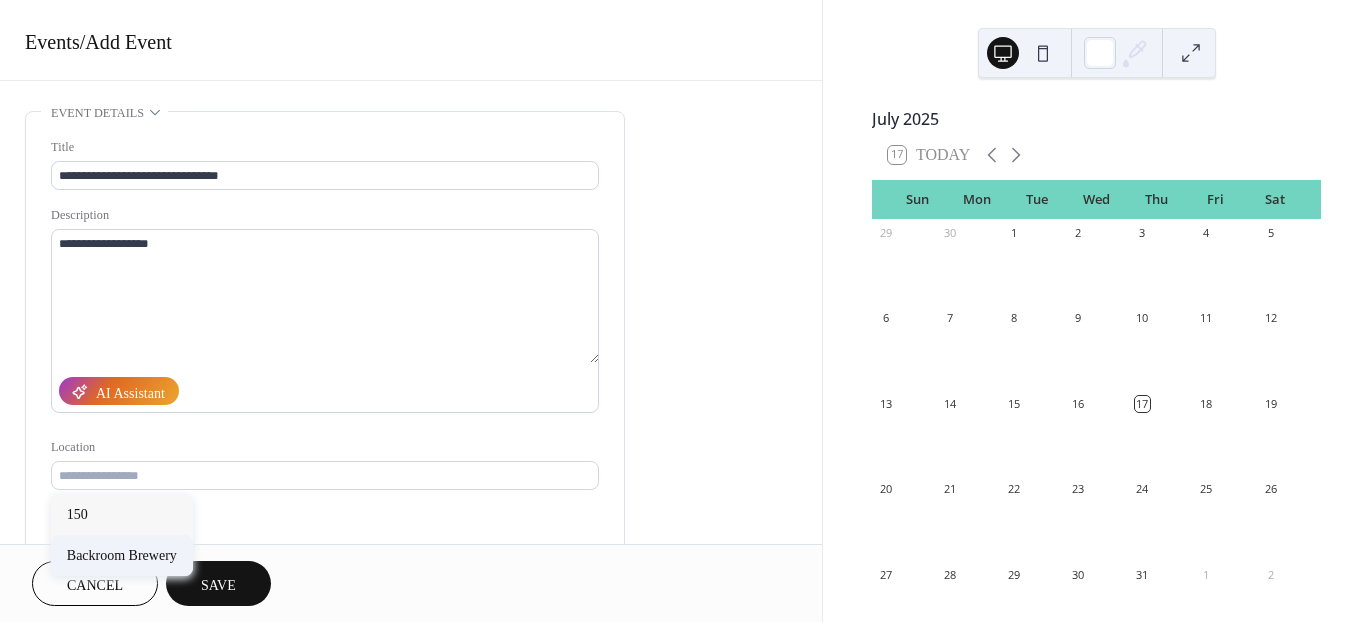 type on "**********" 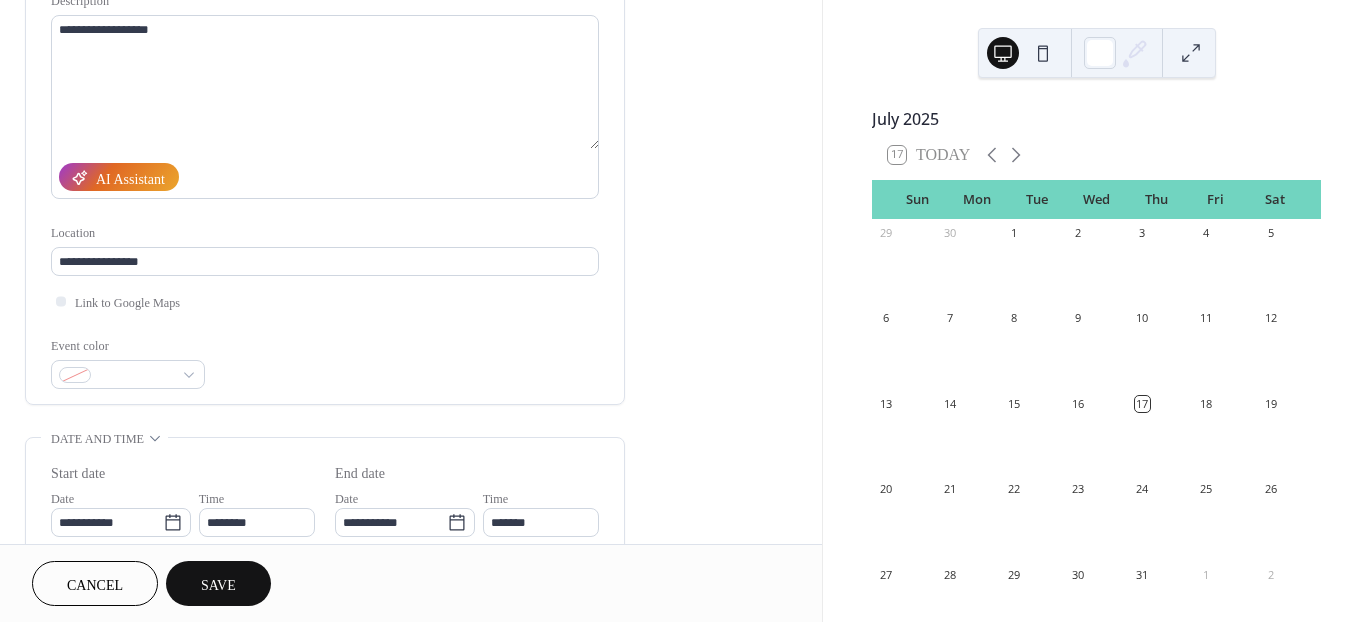 scroll, scrollTop: 266, scrollLeft: 0, axis: vertical 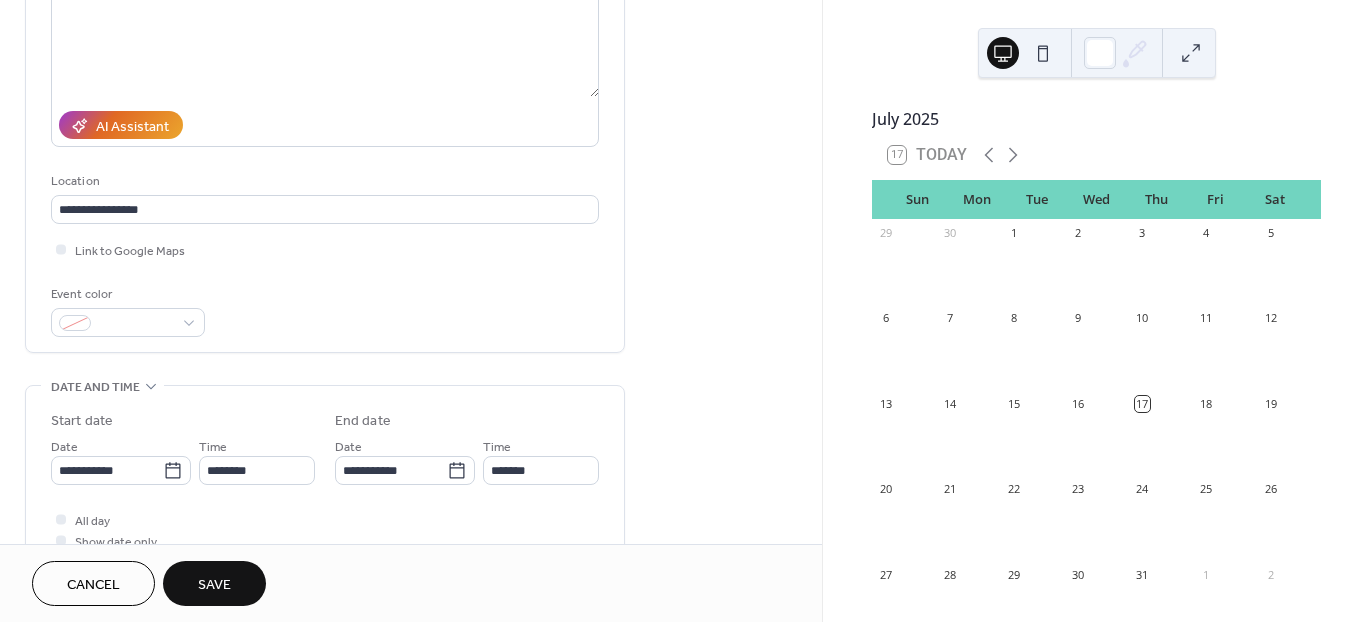 click on "18" at bounding box center [1206, 403] 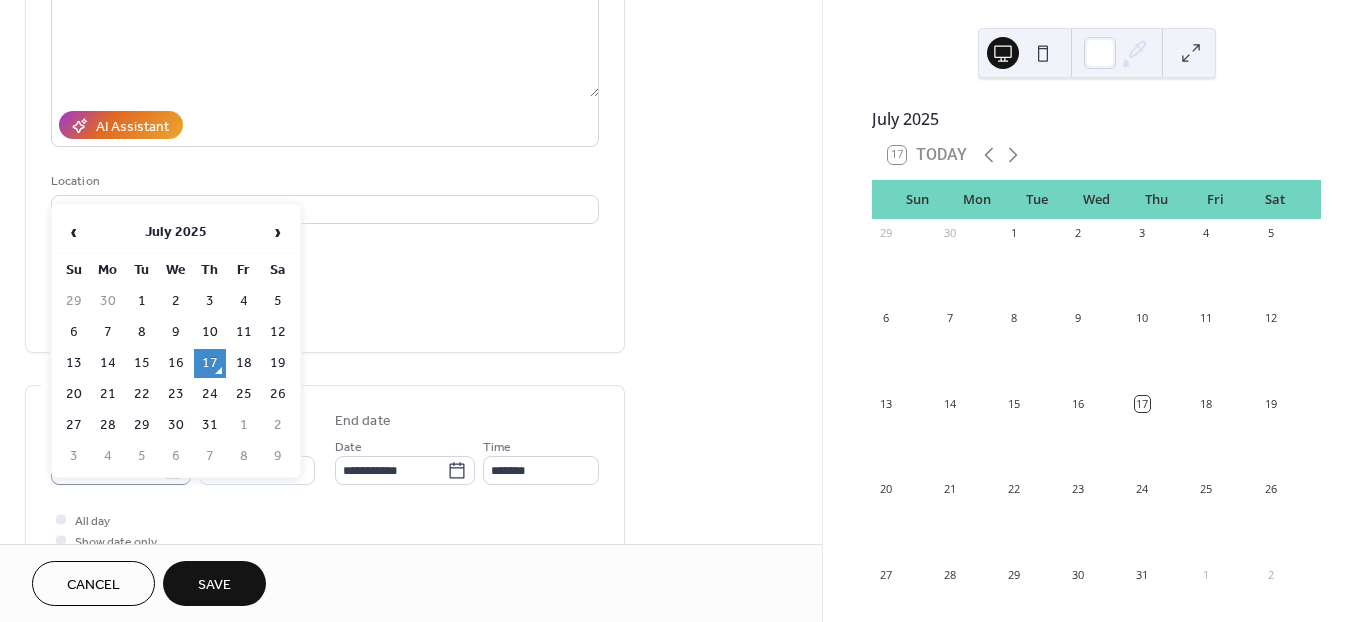click 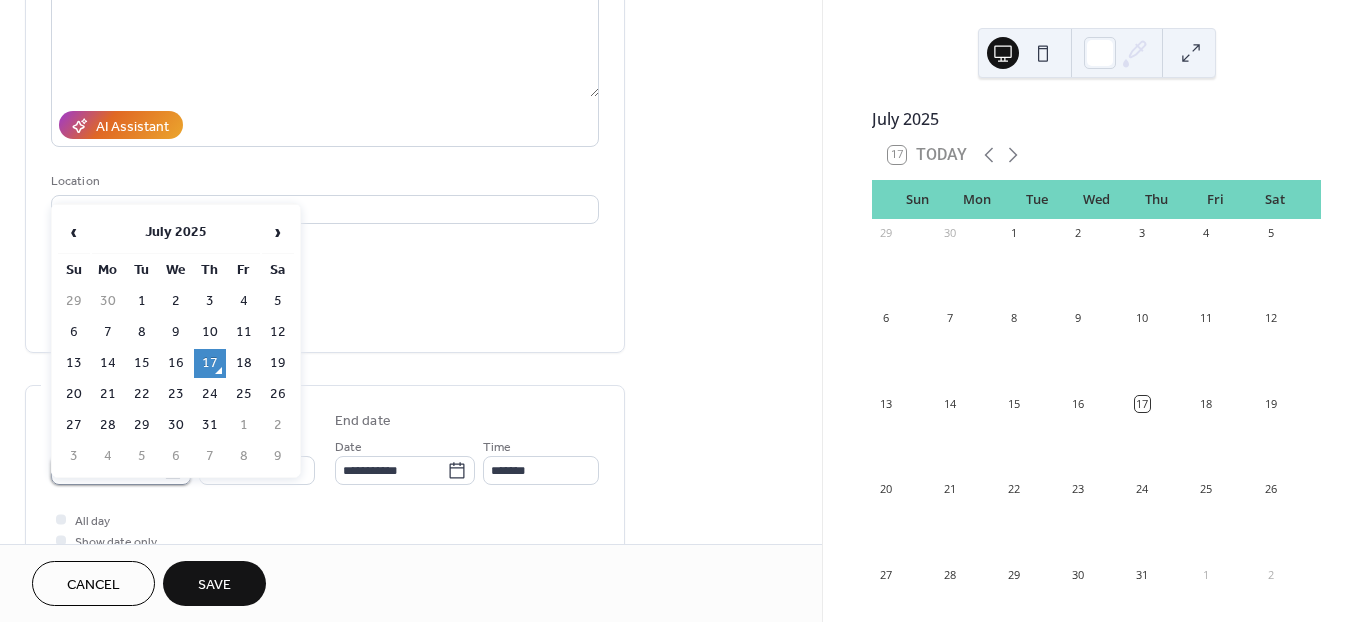click on "**********" at bounding box center (107, 470) 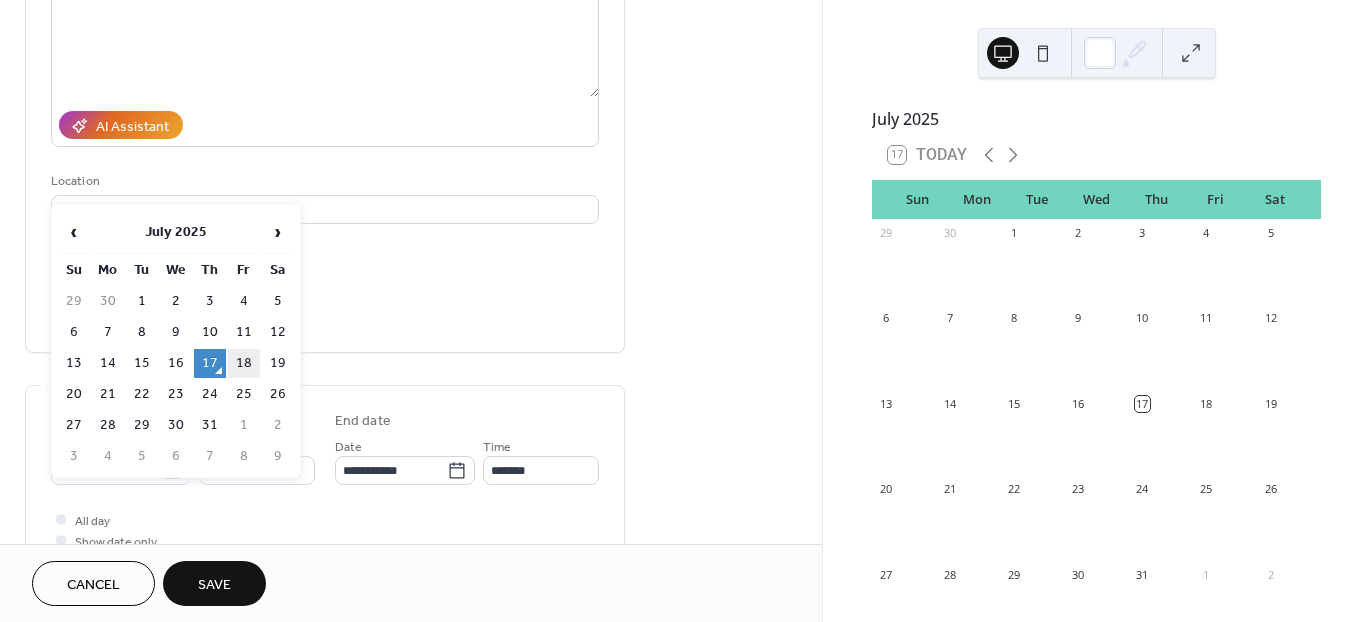 click on "18" at bounding box center (244, 363) 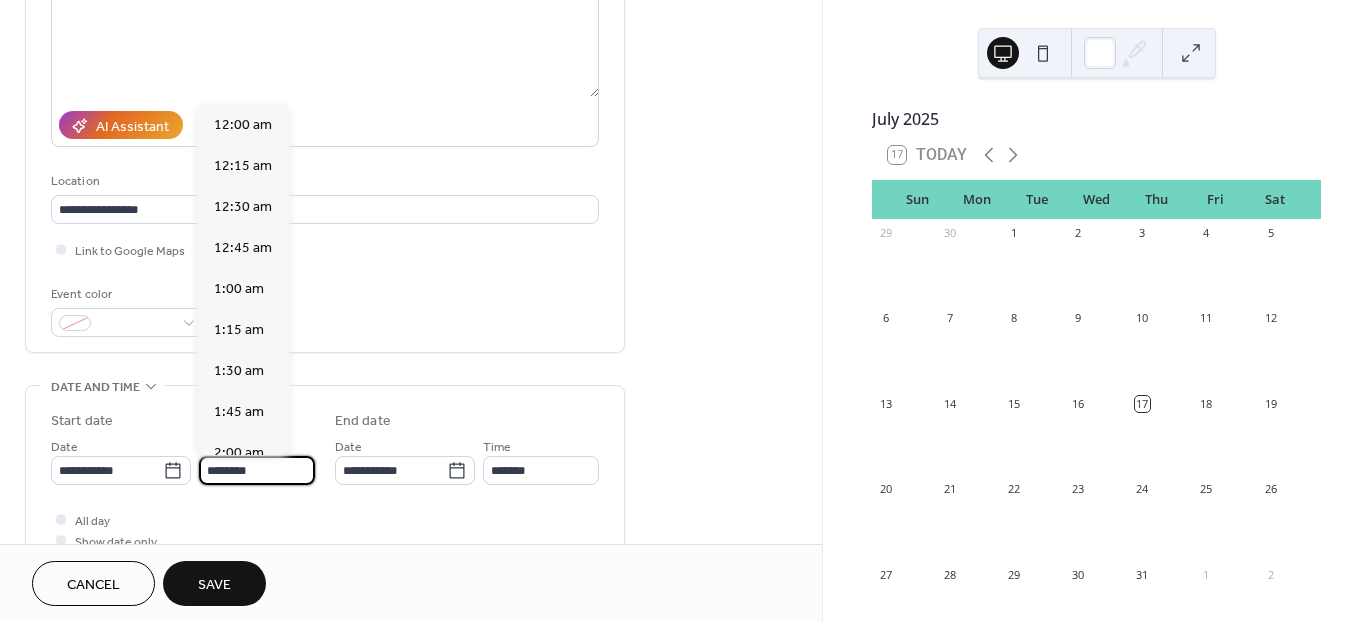 scroll, scrollTop: 1968, scrollLeft: 0, axis: vertical 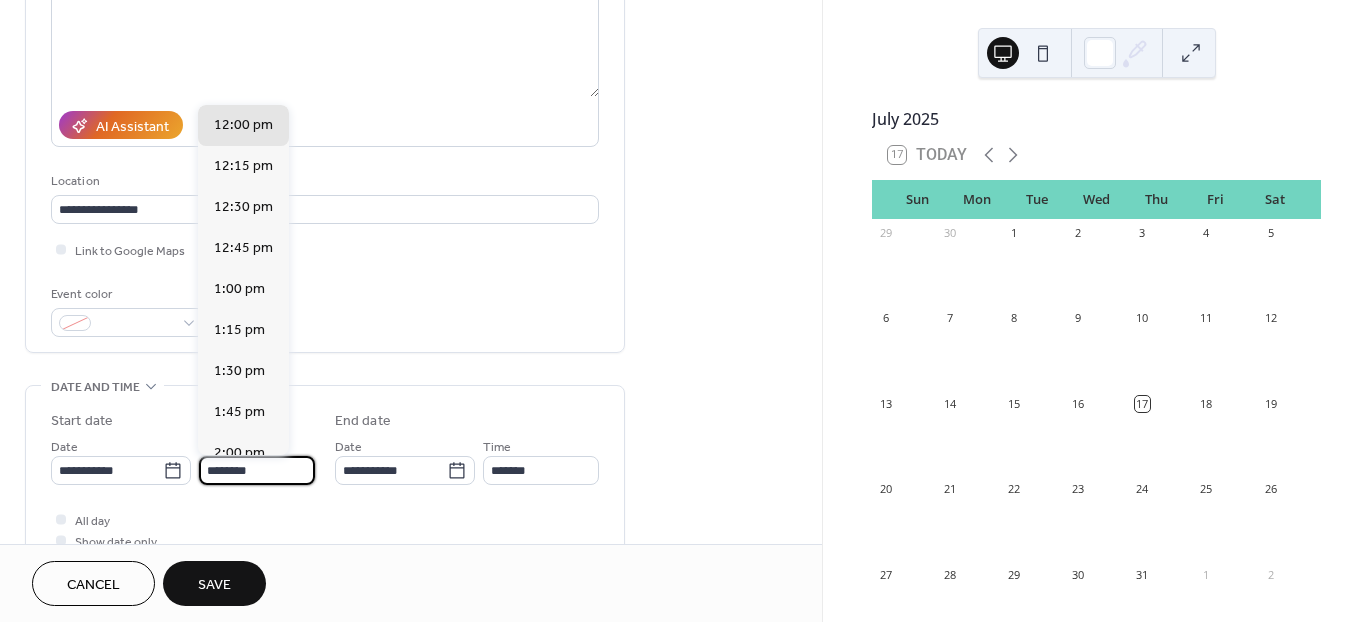 drag, startPoint x: 202, startPoint y: 467, endPoint x: 329, endPoint y: 469, distance: 127.01575 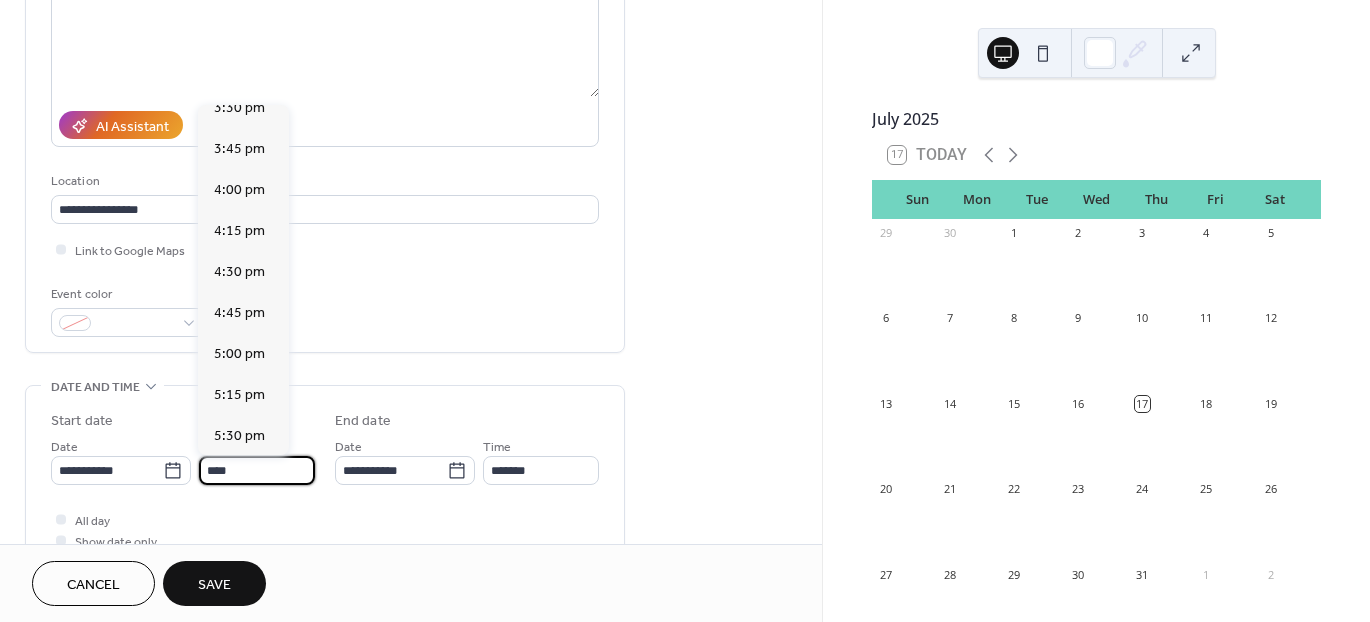 scroll, scrollTop: 2553, scrollLeft: 0, axis: vertical 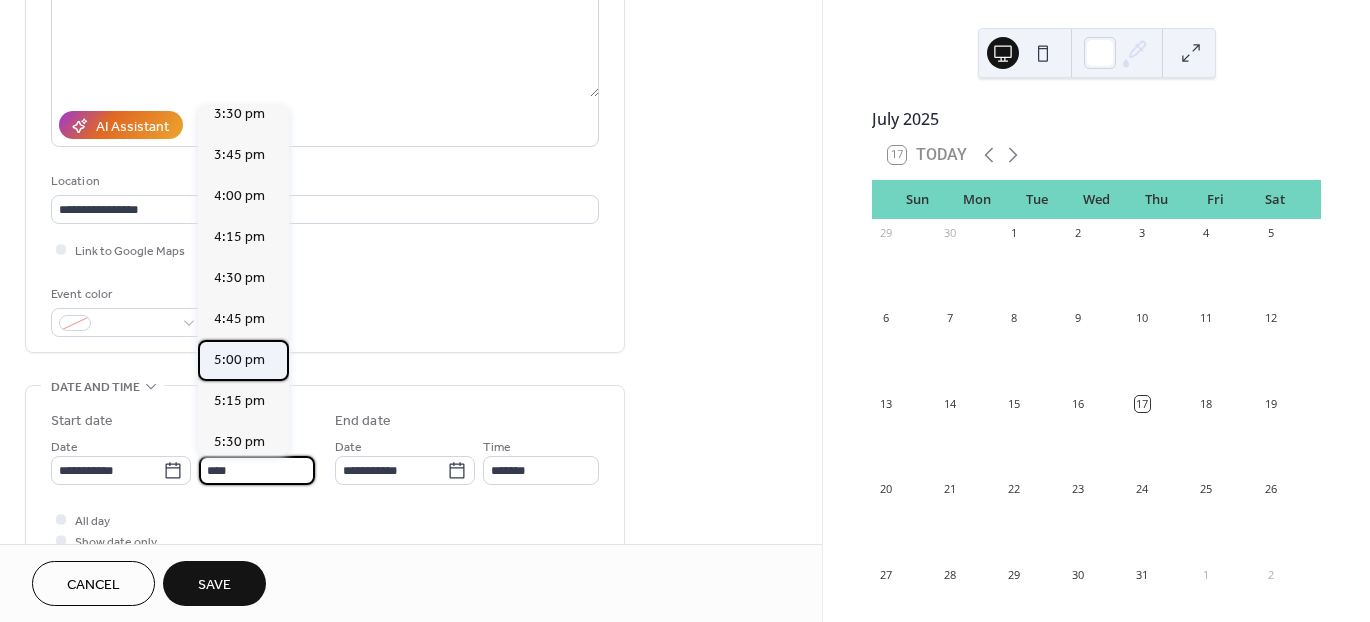 click on "5:00 pm" at bounding box center (239, 359) 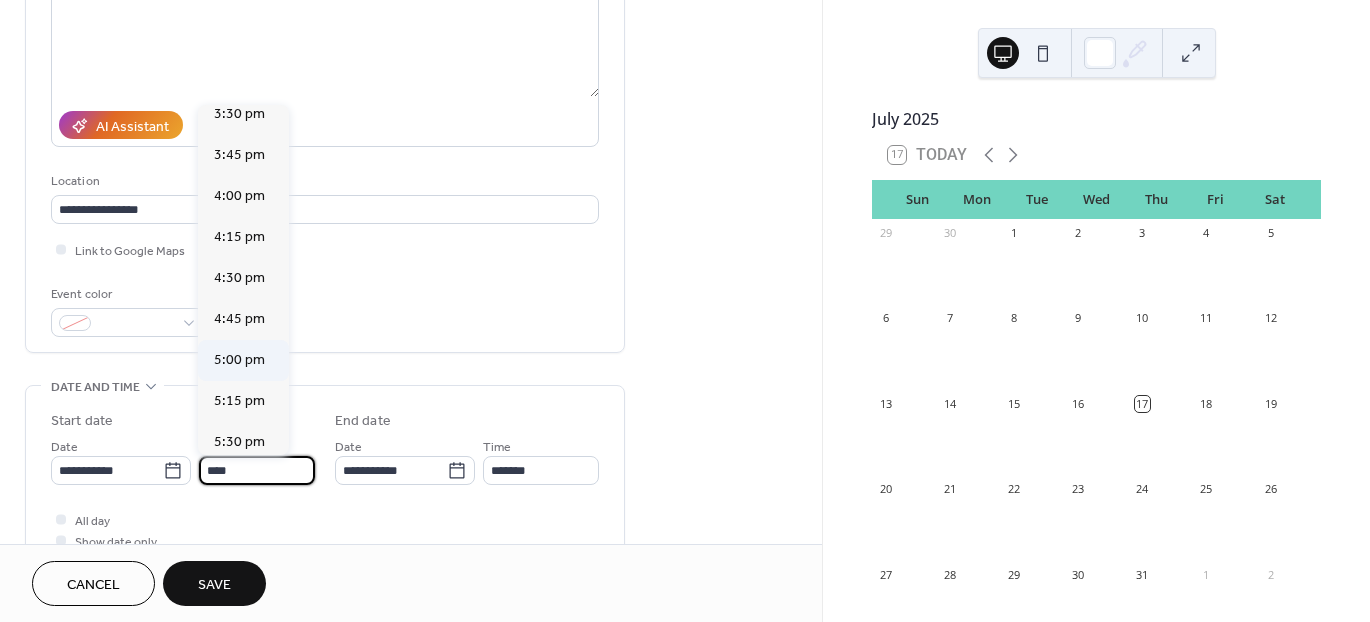 type on "*******" 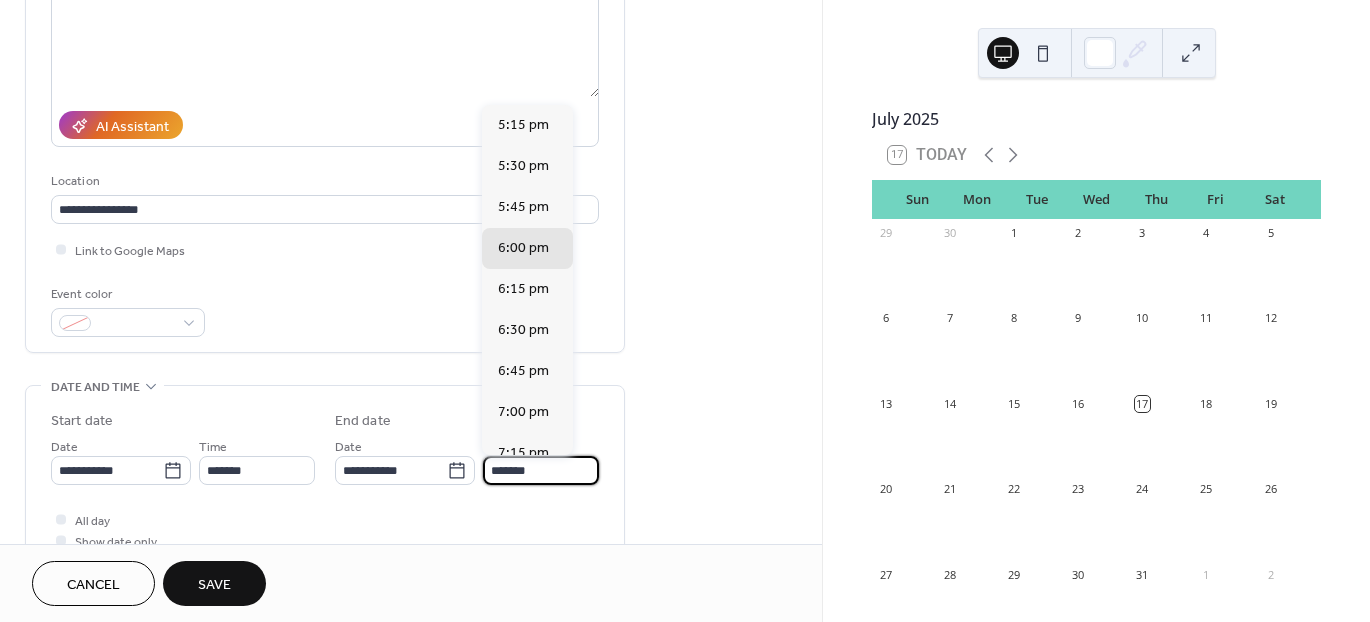 click on "*******" at bounding box center [541, 470] 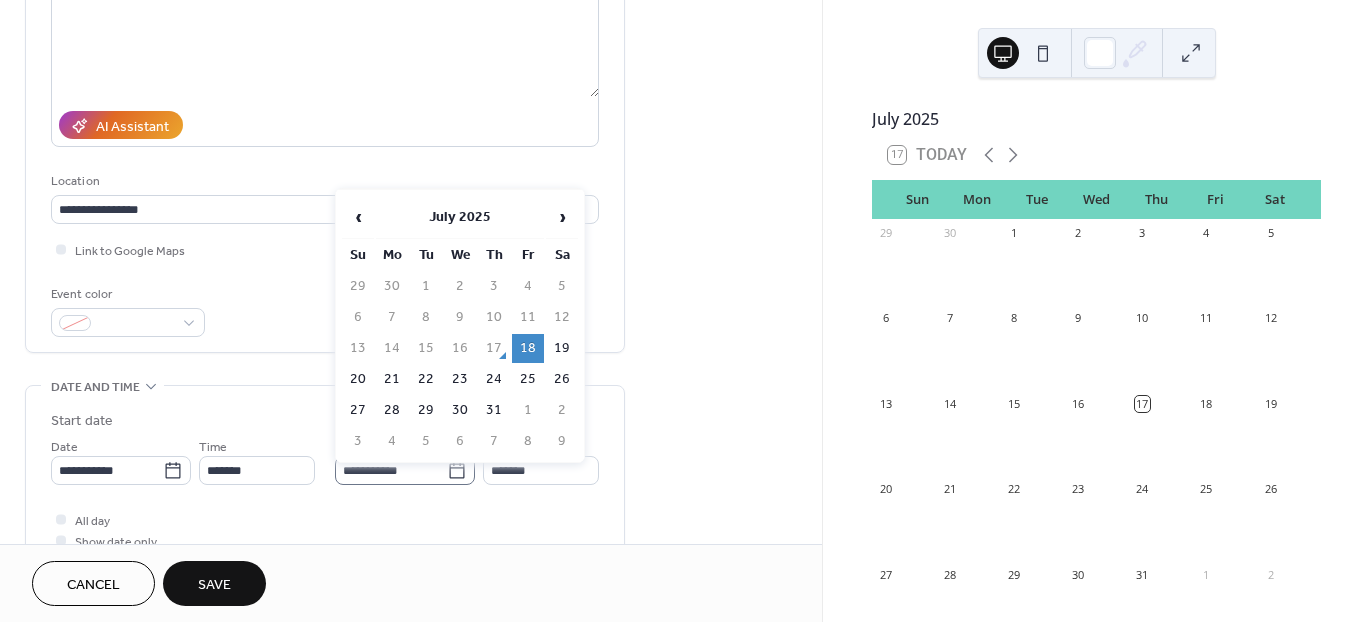 click 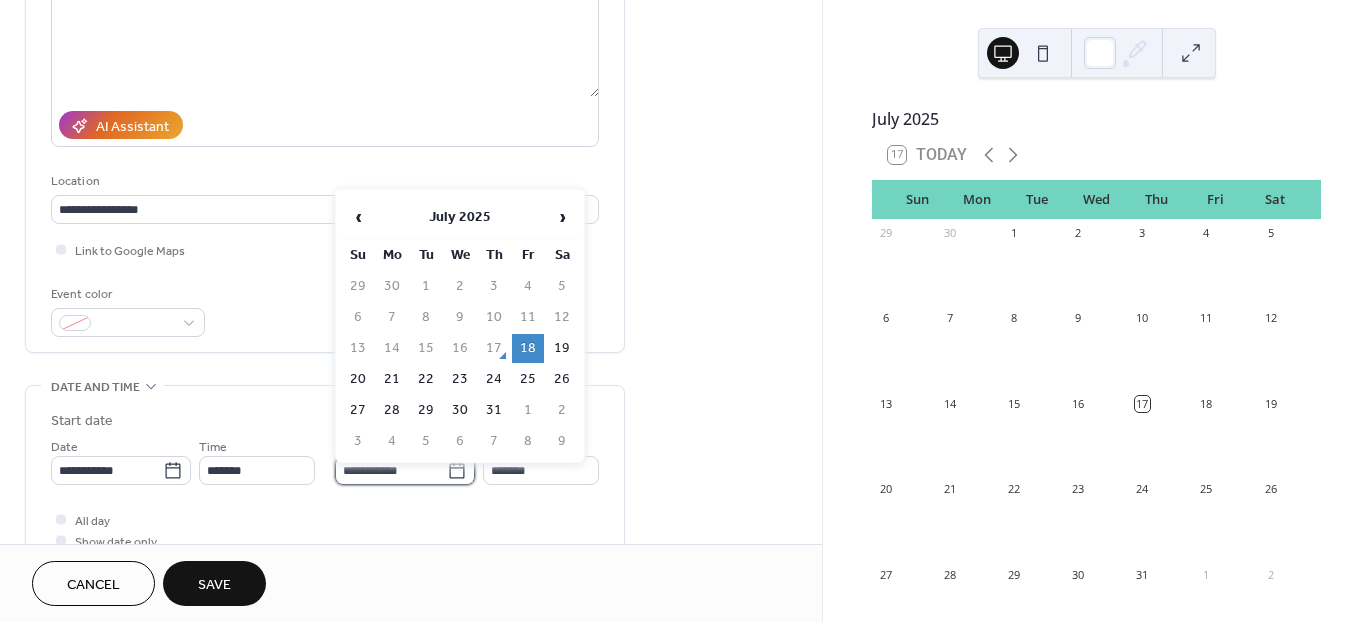 click on "**********" at bounding box center (391, 470) 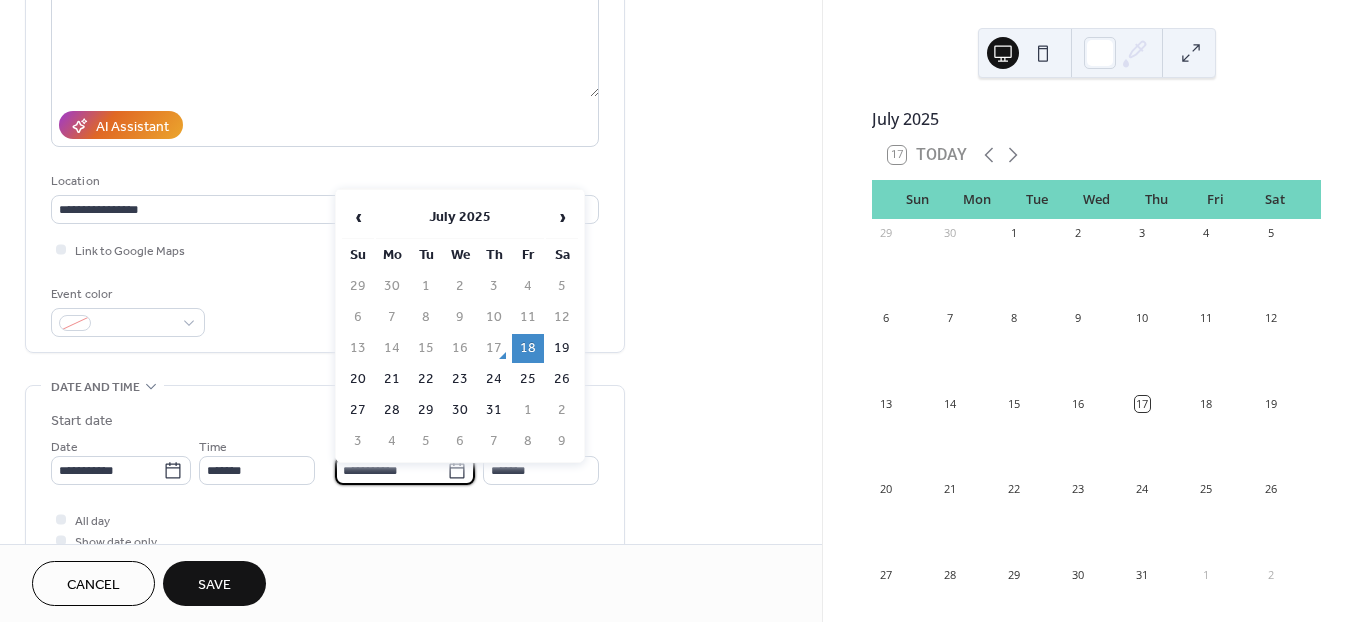 click on "**********" at bounding box center (391, 470) 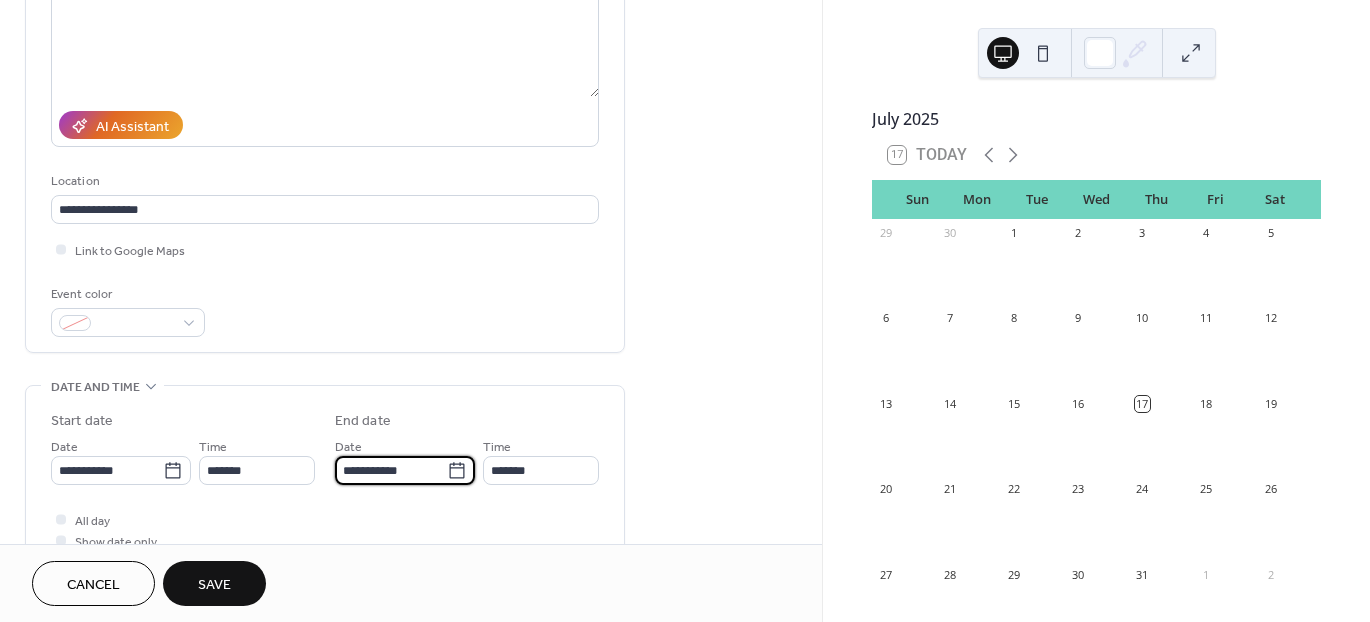 click 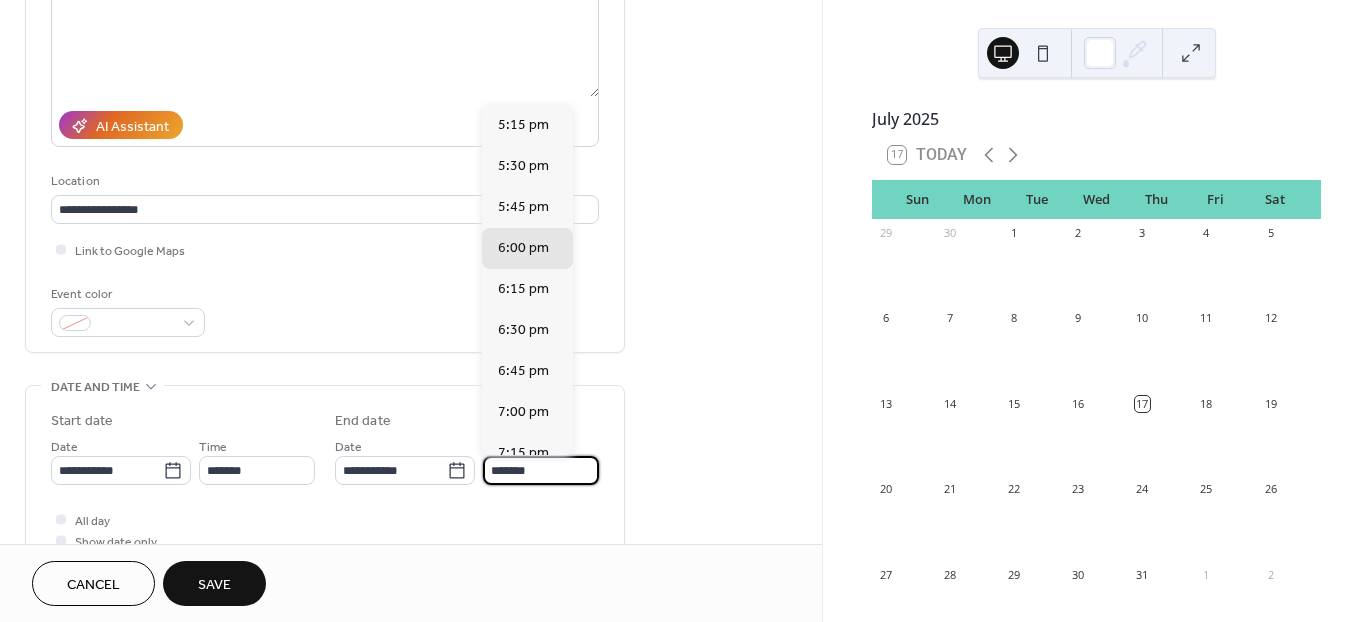 click on "*******" at bounding box center [541, 470] 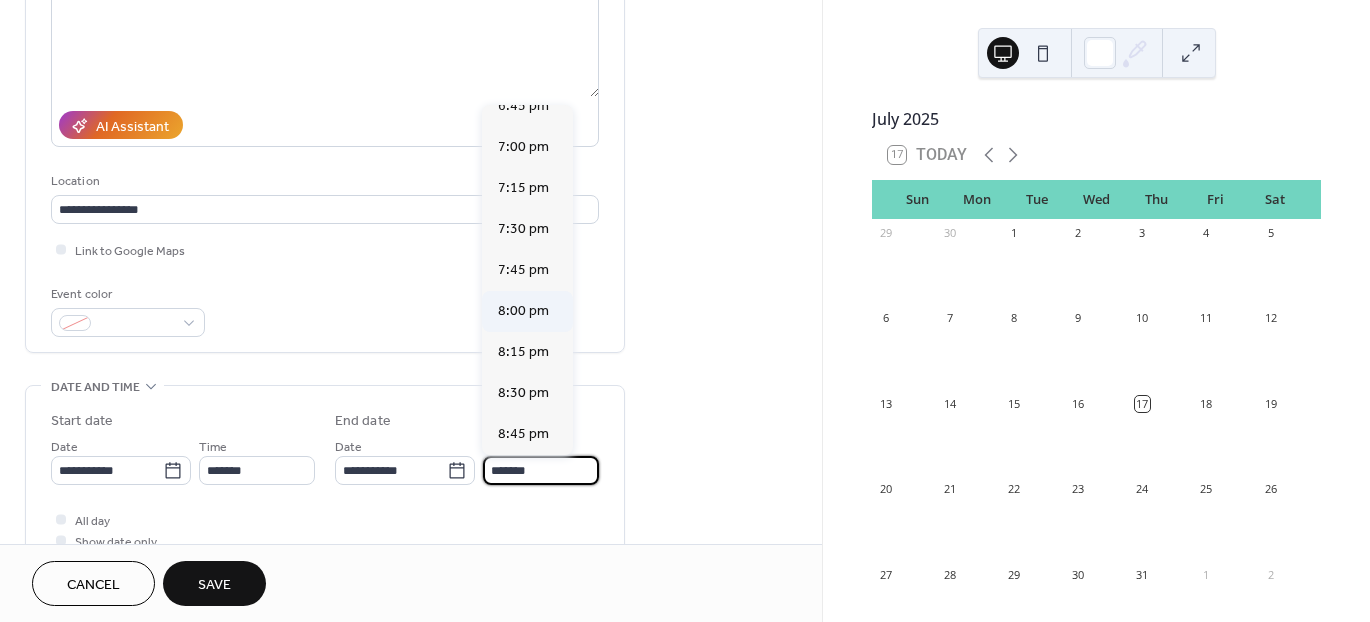 scroll, scrollTop: 266, scrollLeft: 0, axis: vertical 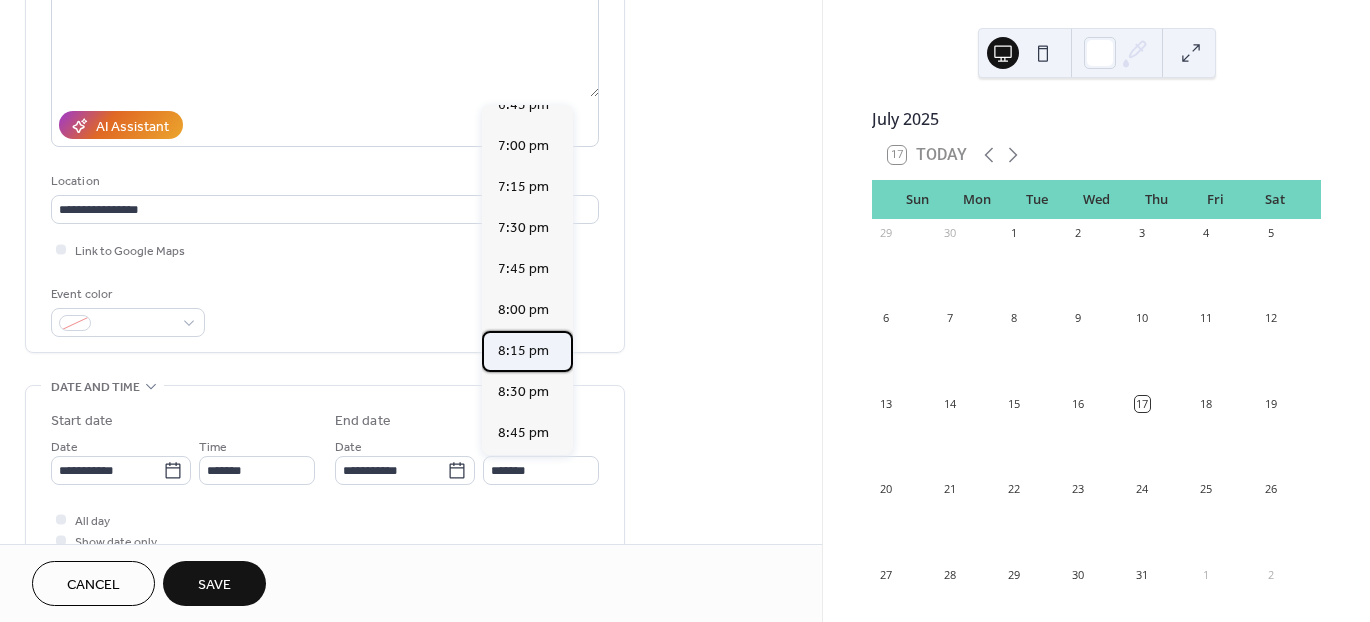 click on "8:15 pm" at bounding box center (523, 350) 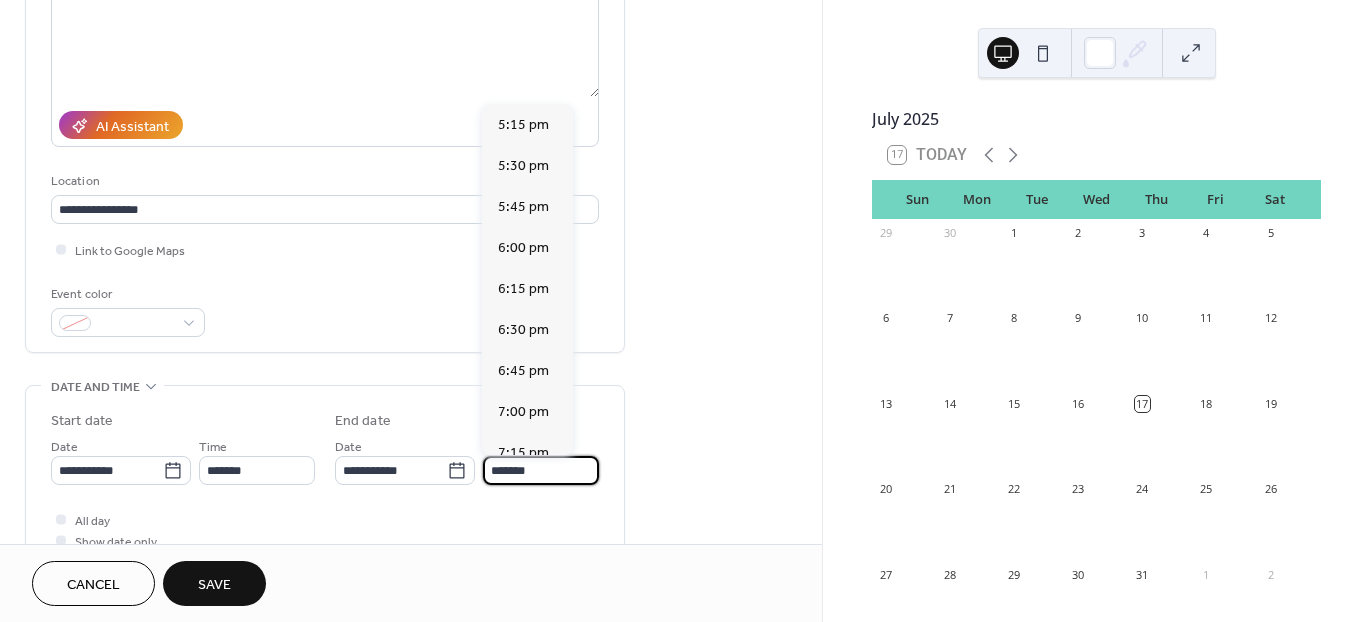 scroll, scrollTop: 492, scrollLeft: 0, axis: vertical 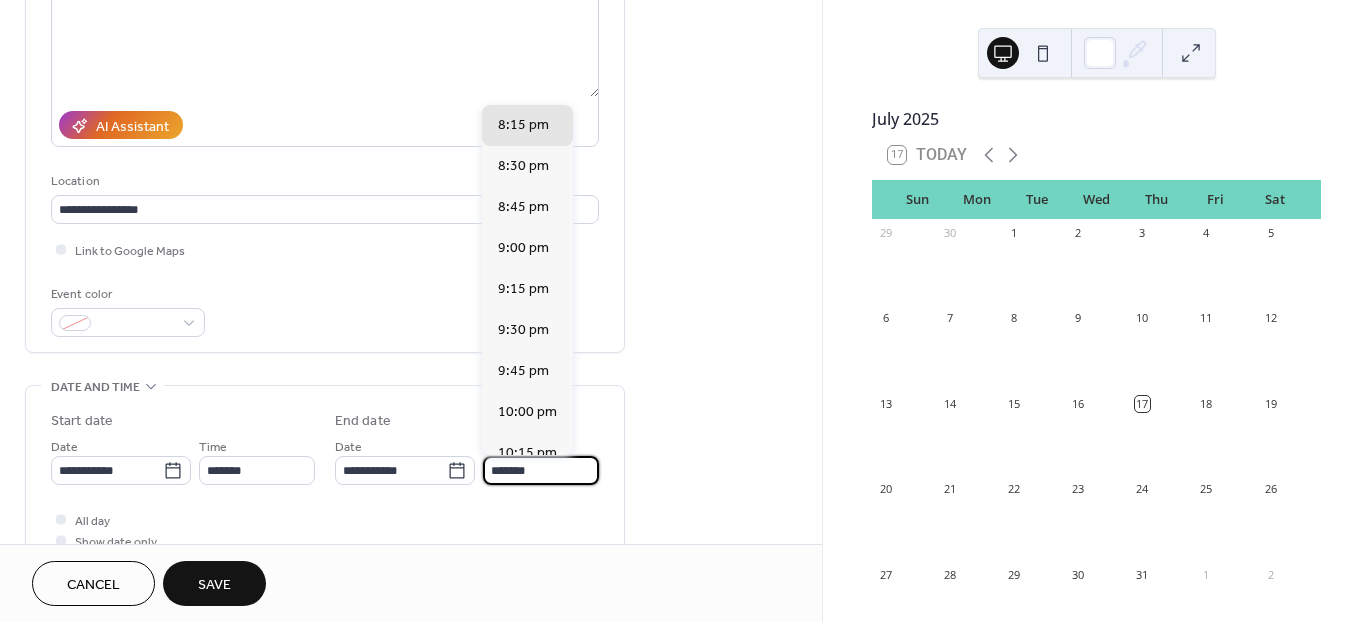 click on "*******" at bounding box center (541, 470) 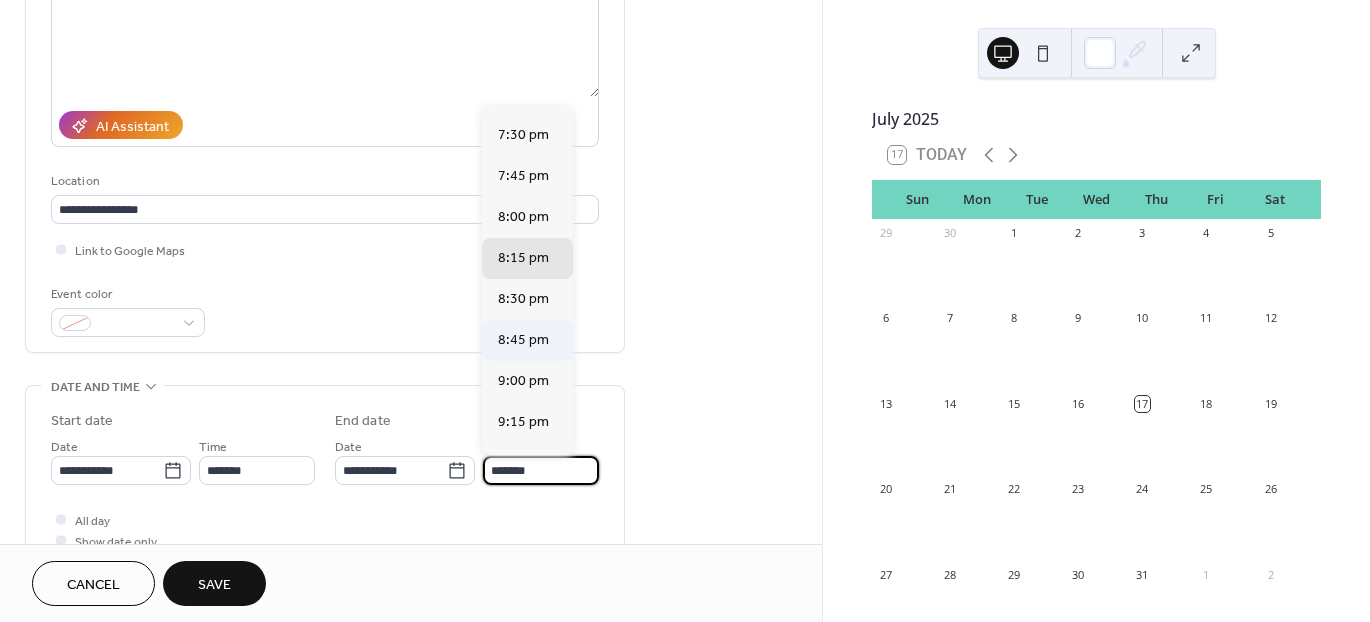 scroll, scrollTop: 358, scrollLeft: 0, axis: vertical 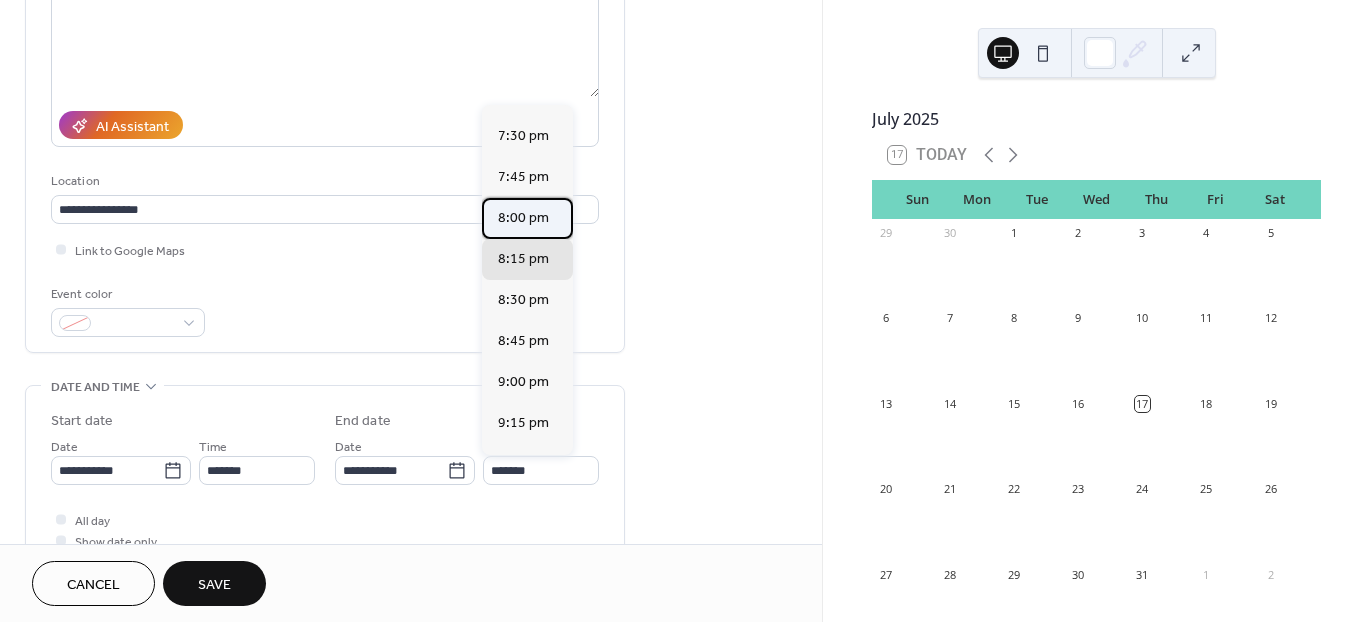 click on "8:00 pm" at bounding box center [523, 217] 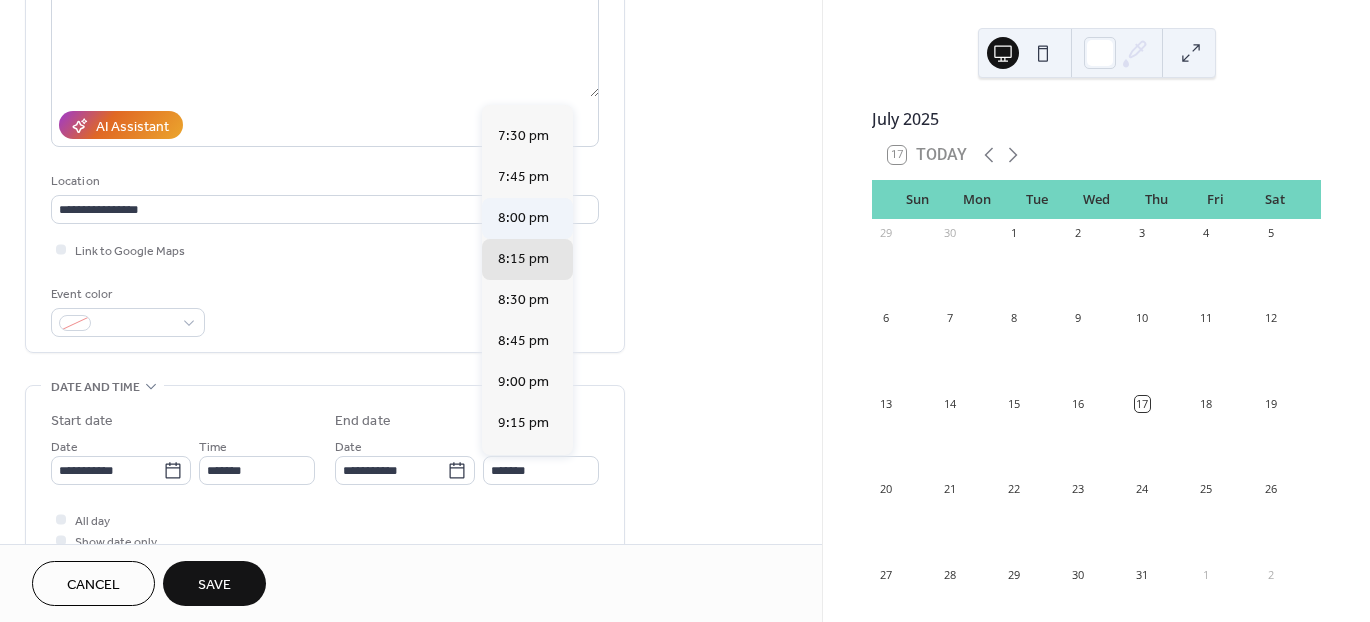 type on "*******" 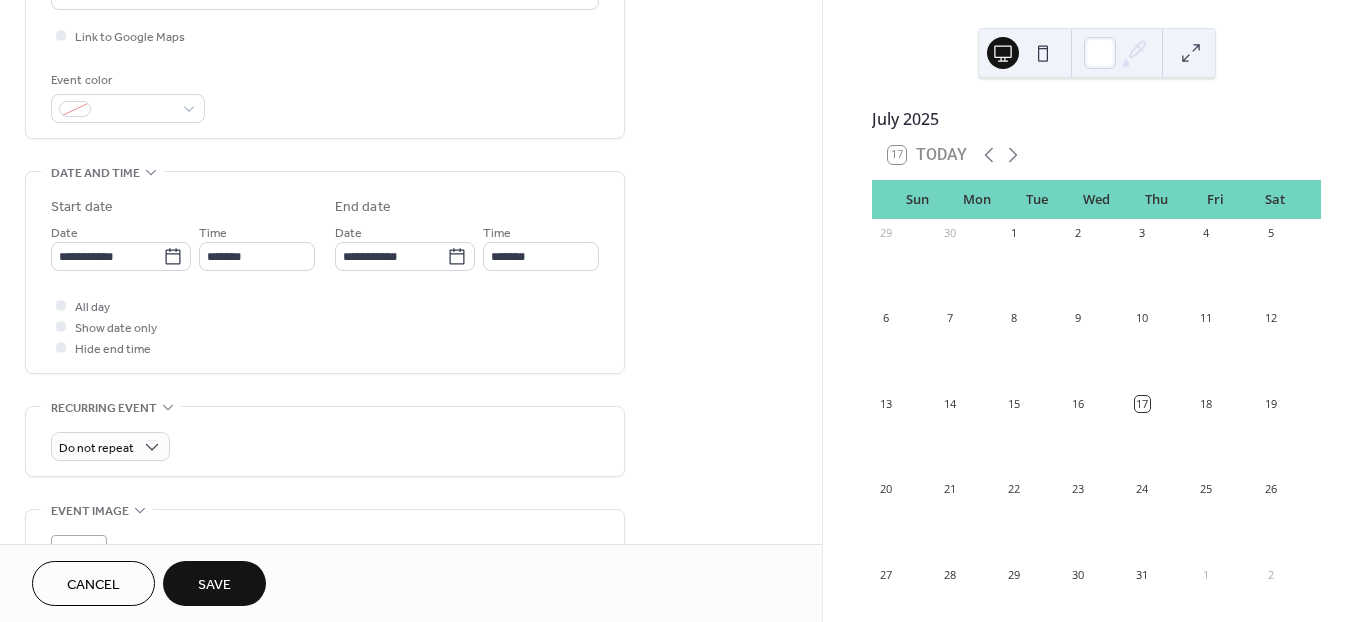 scroll, scrollTop: 666, scrollLeft: 0, axis: vertical 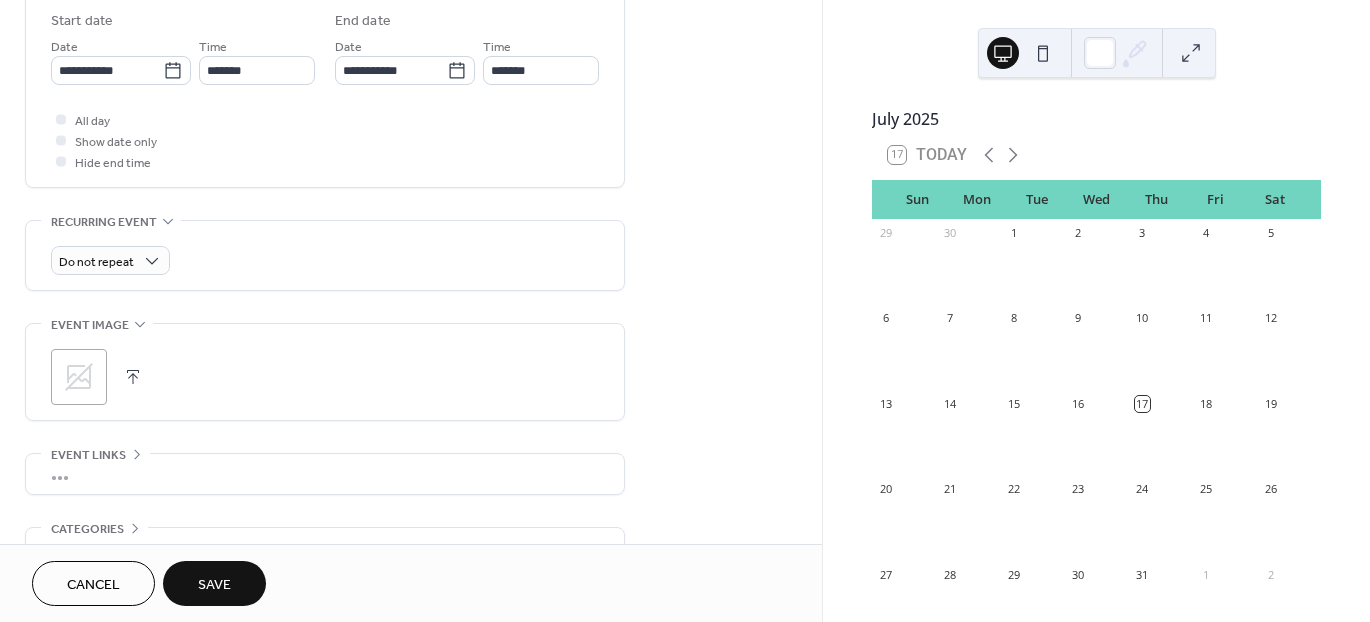 click on "Save" at bounding box center (214, 585) 